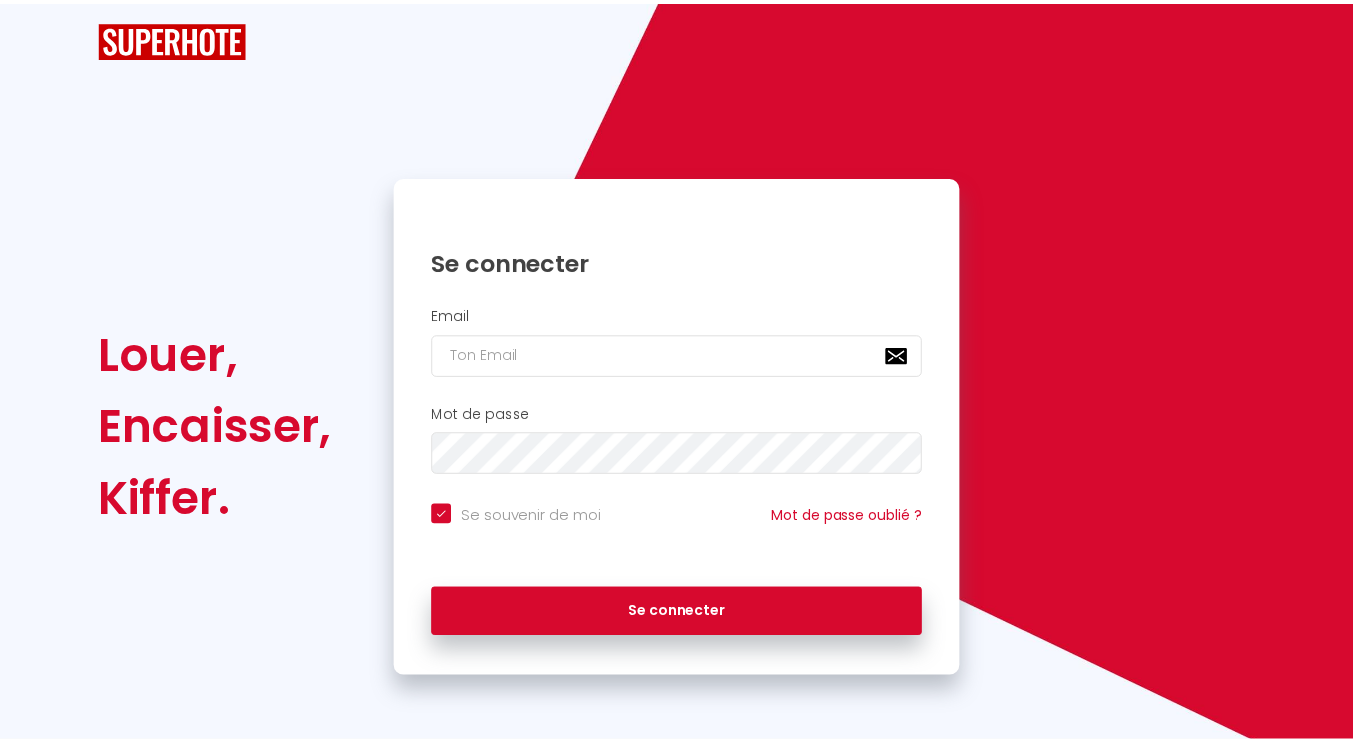 scroll, scrollTop: 0, scrollLeft: 0, axis: both 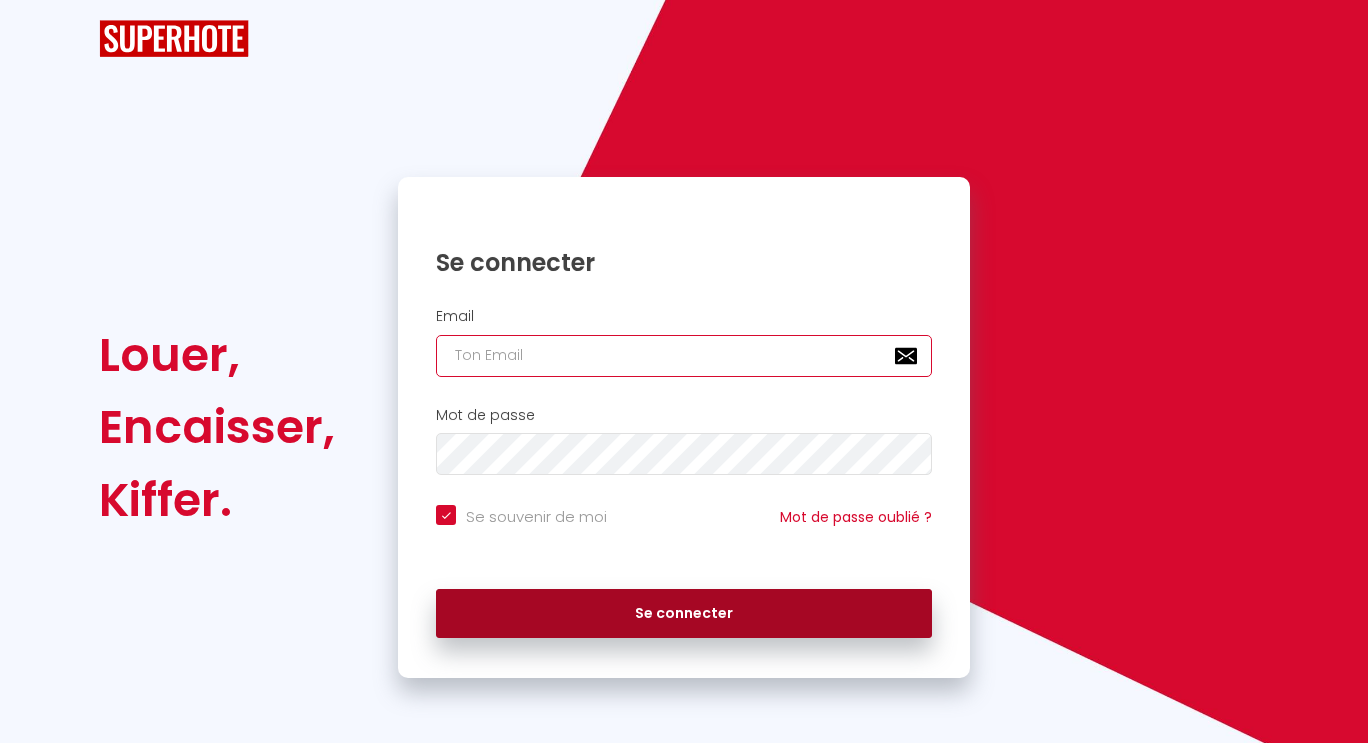 type on "[DOMAIN_NAME][EMAIL_ADDRESS][DOMAIN_NAME]" 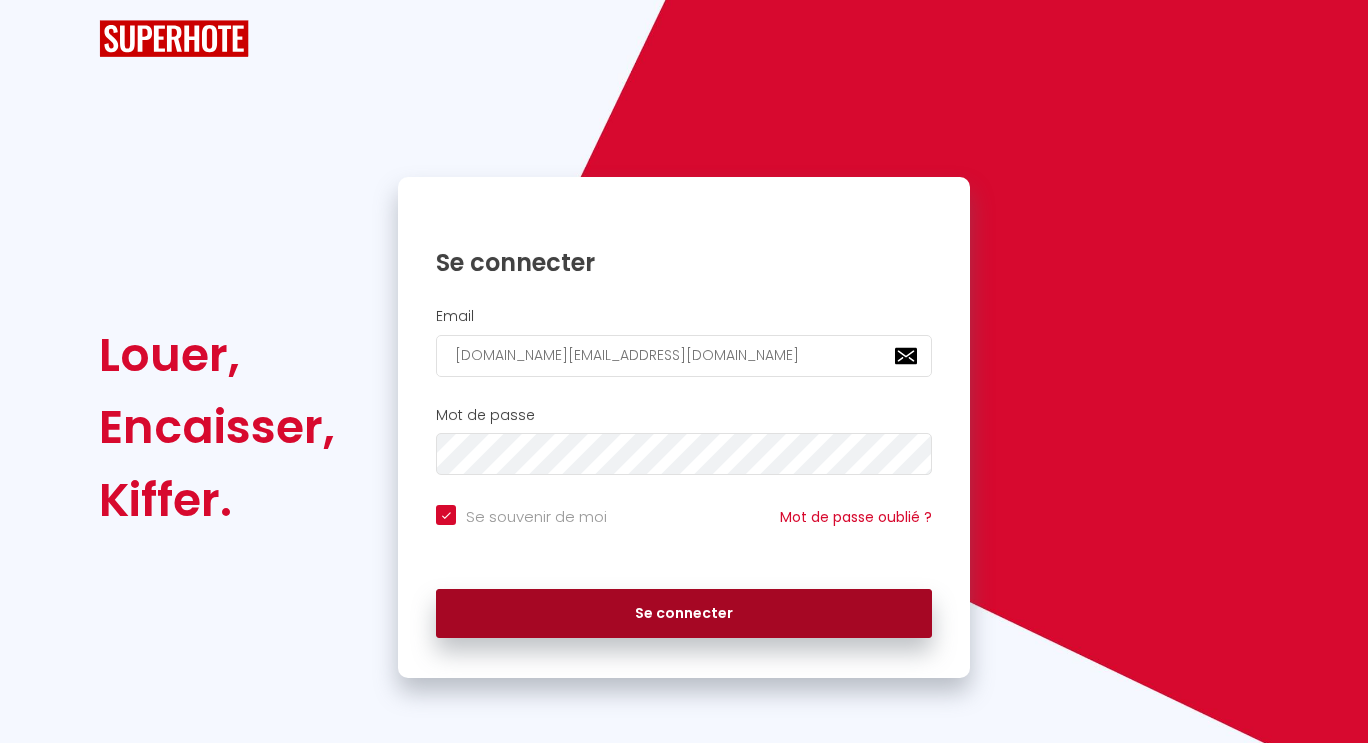 click on "Se connecter" at bounding box center (684, 614) 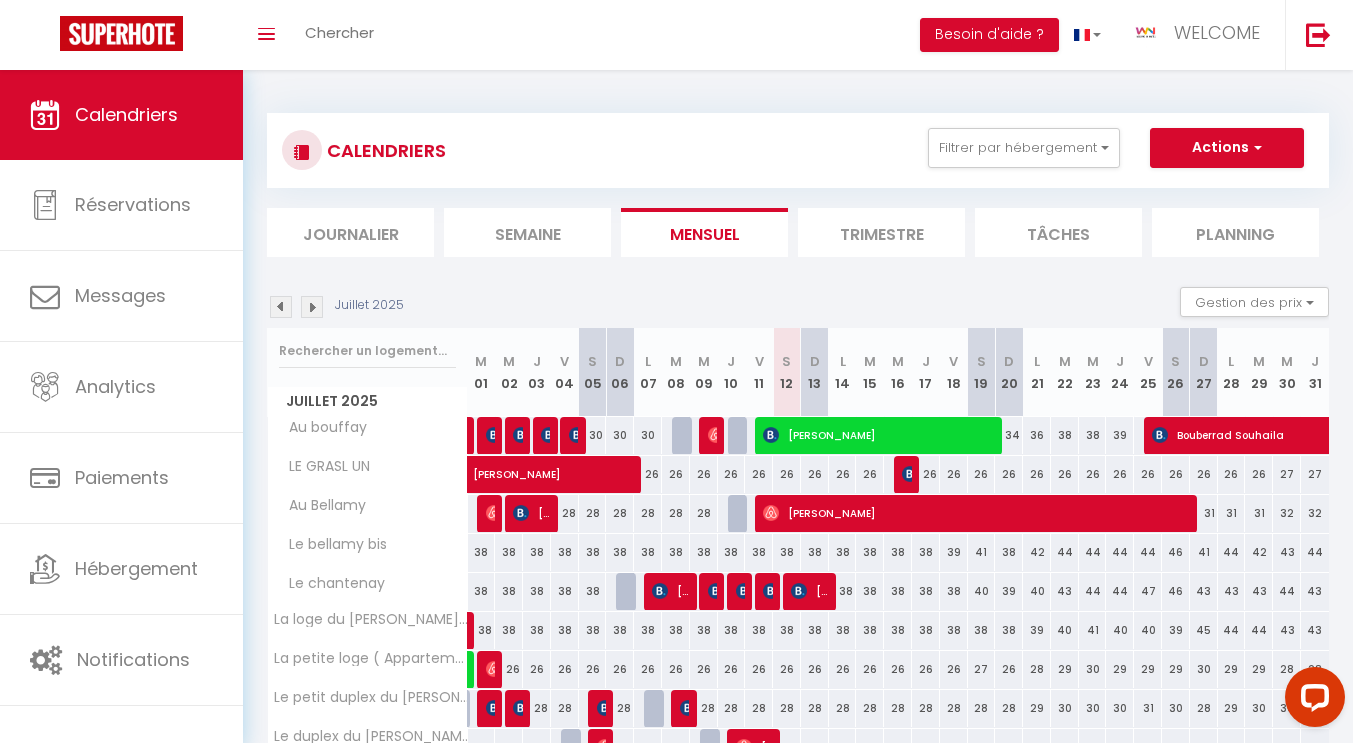 scroll, scrollTop: 0, scrollLeft: 0, axis: both 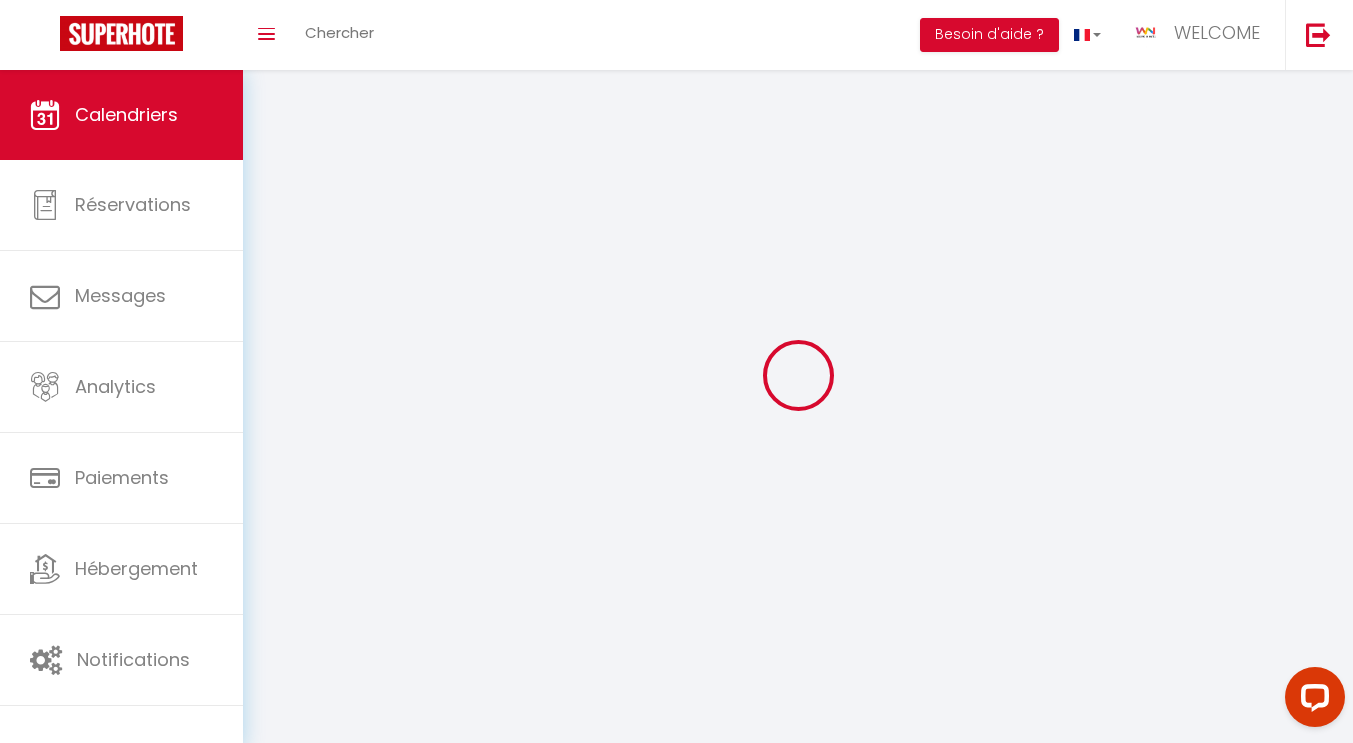 select 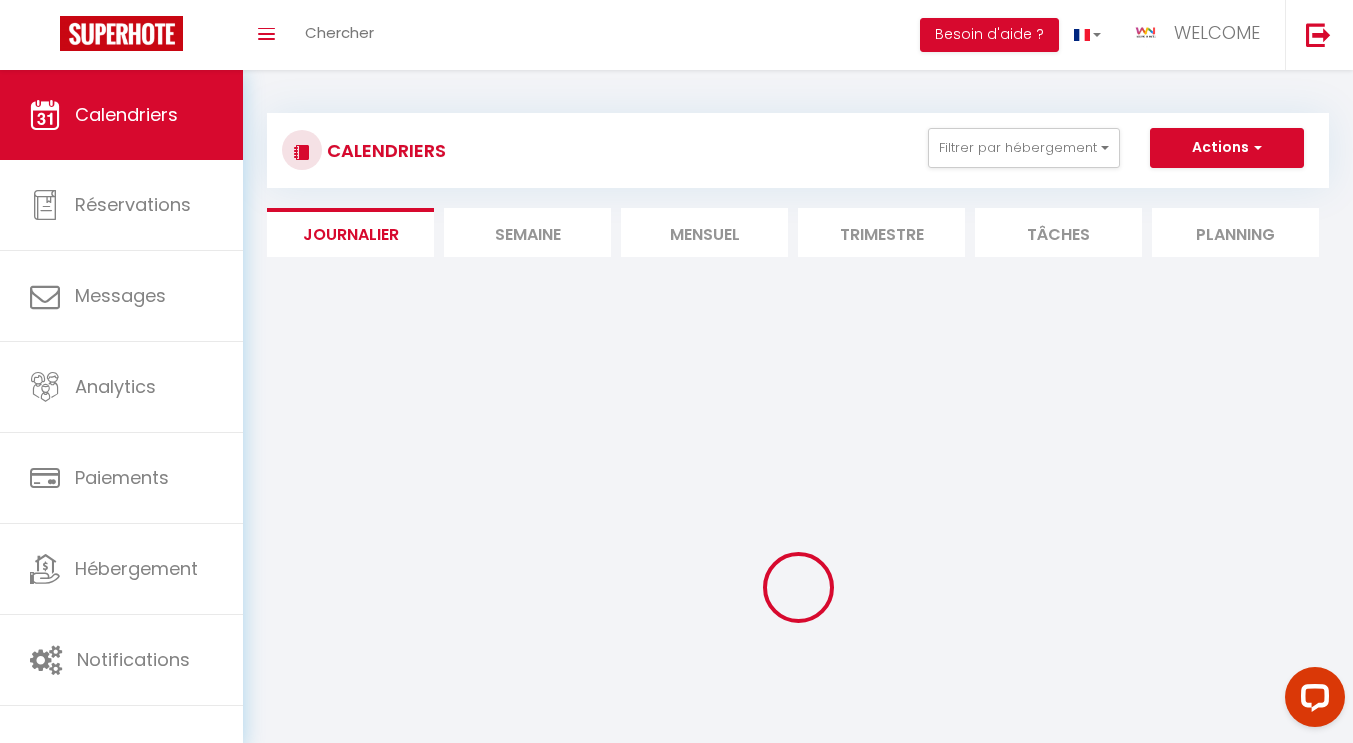 select 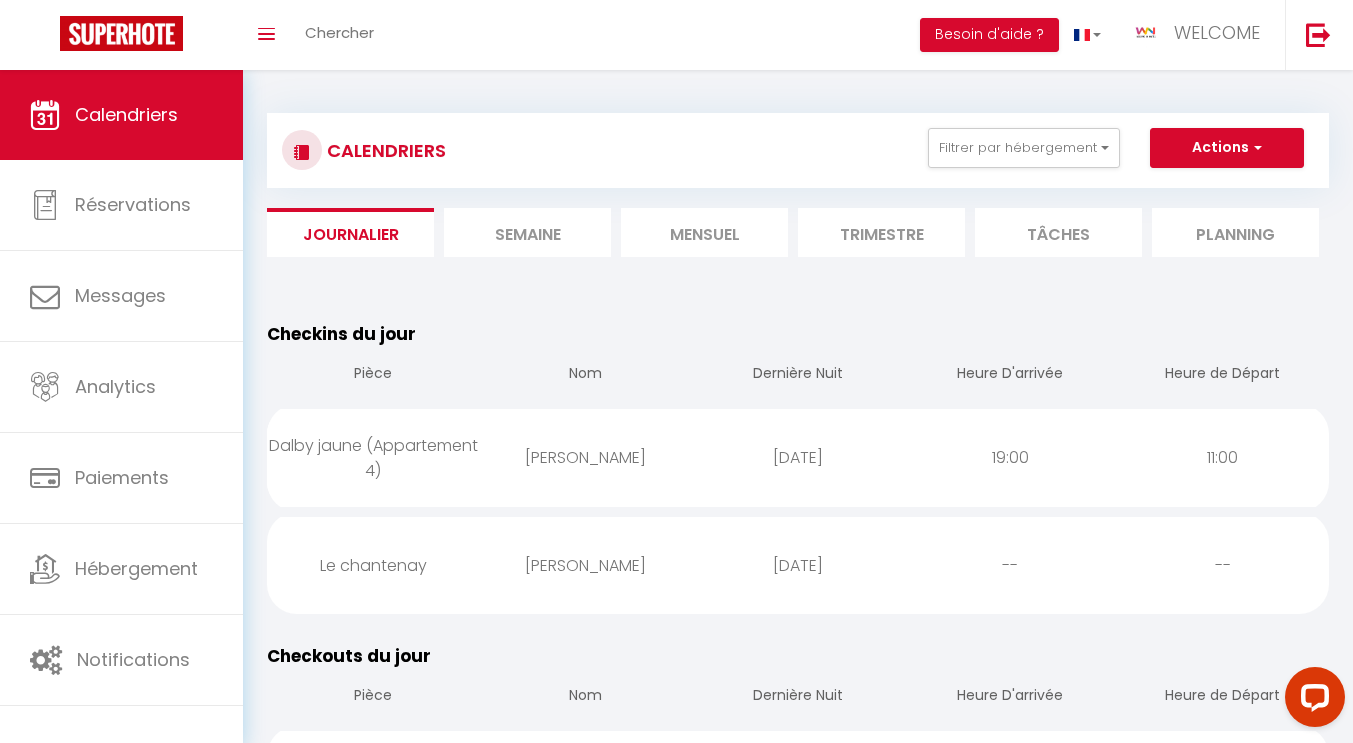 click on "Dalby jaune (Appartement 4)" at bounding box center (373, 458) 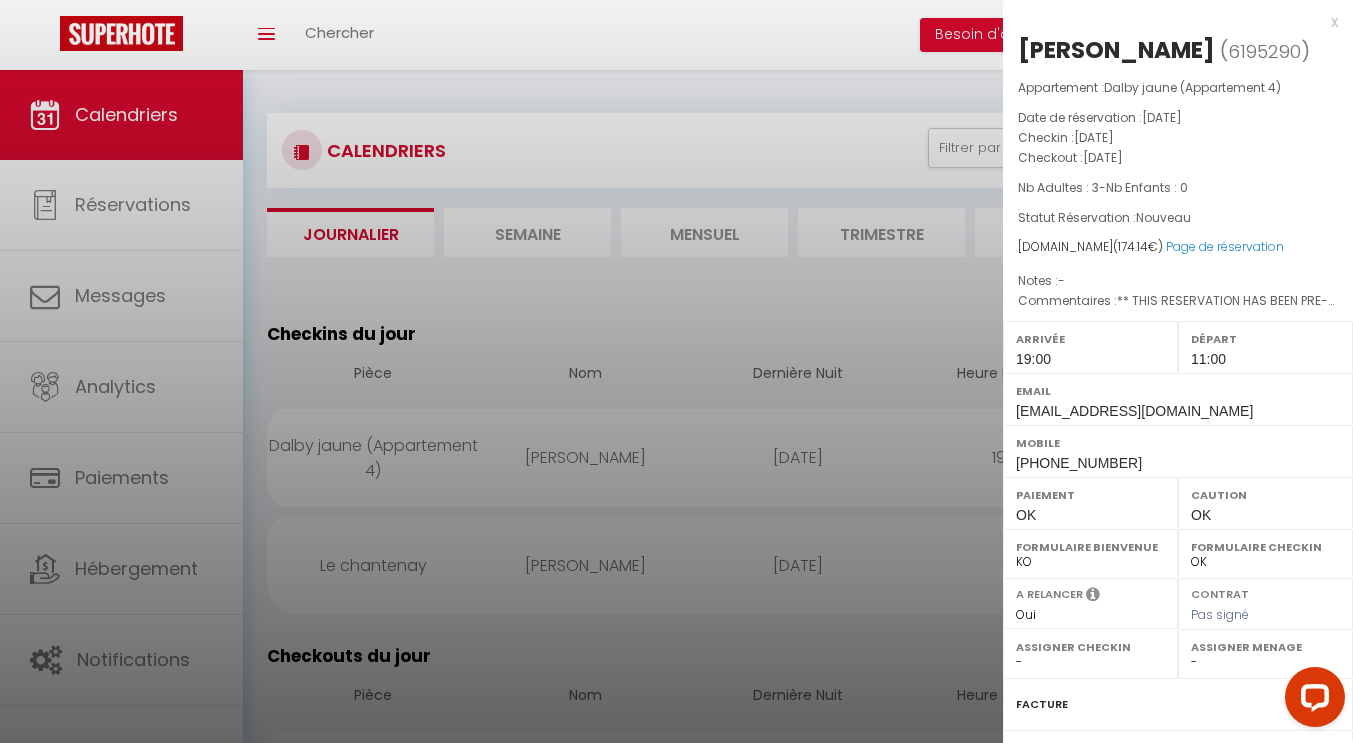 scroll, scrollTop: 221, scrollLeft: 0, axis: vertical 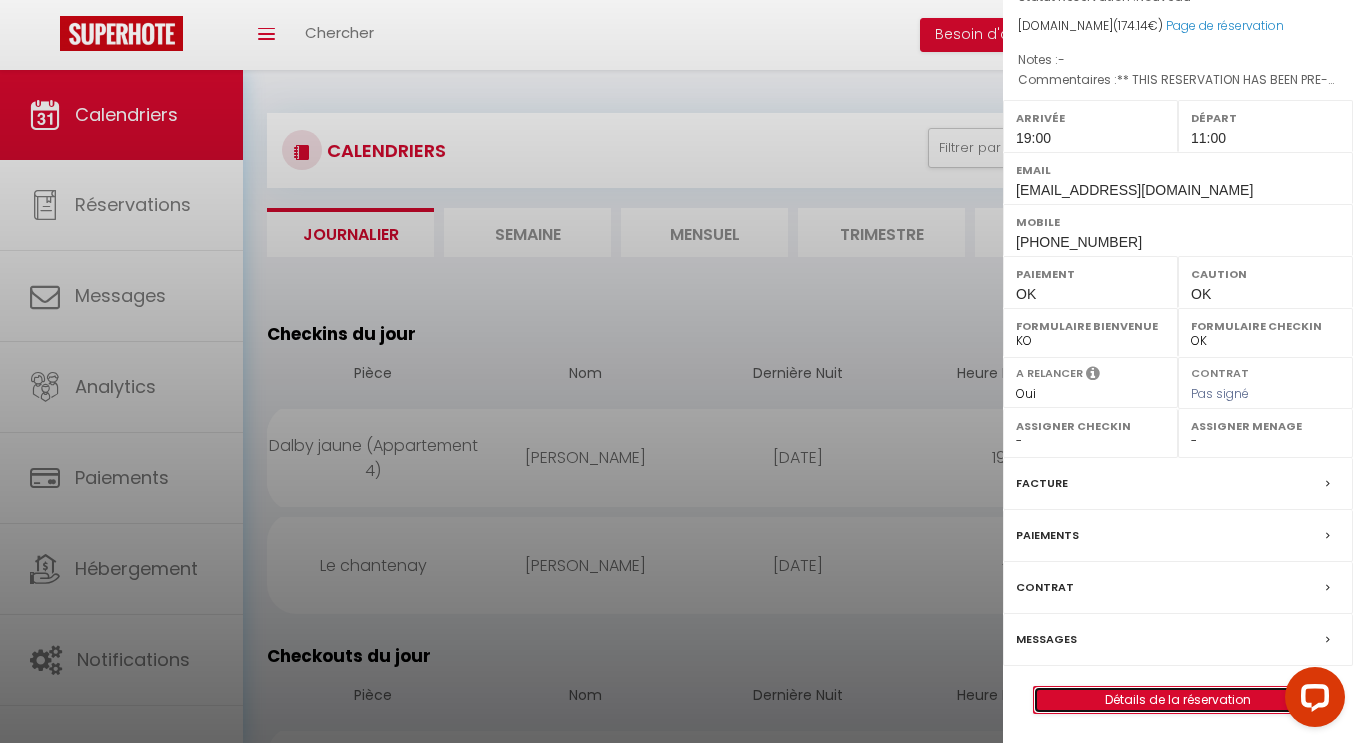 click on "Détails de la réservation" at bounding box center (1178, 700) 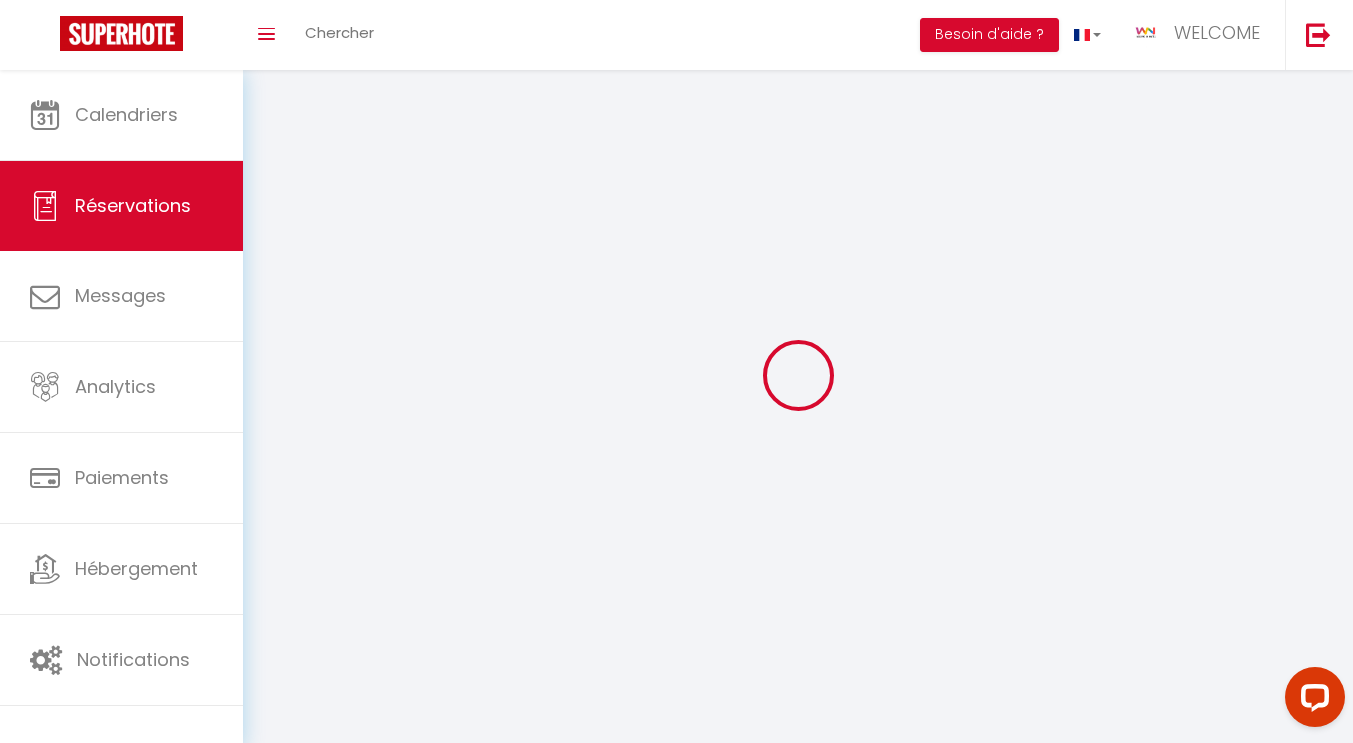 type on "Mercier" 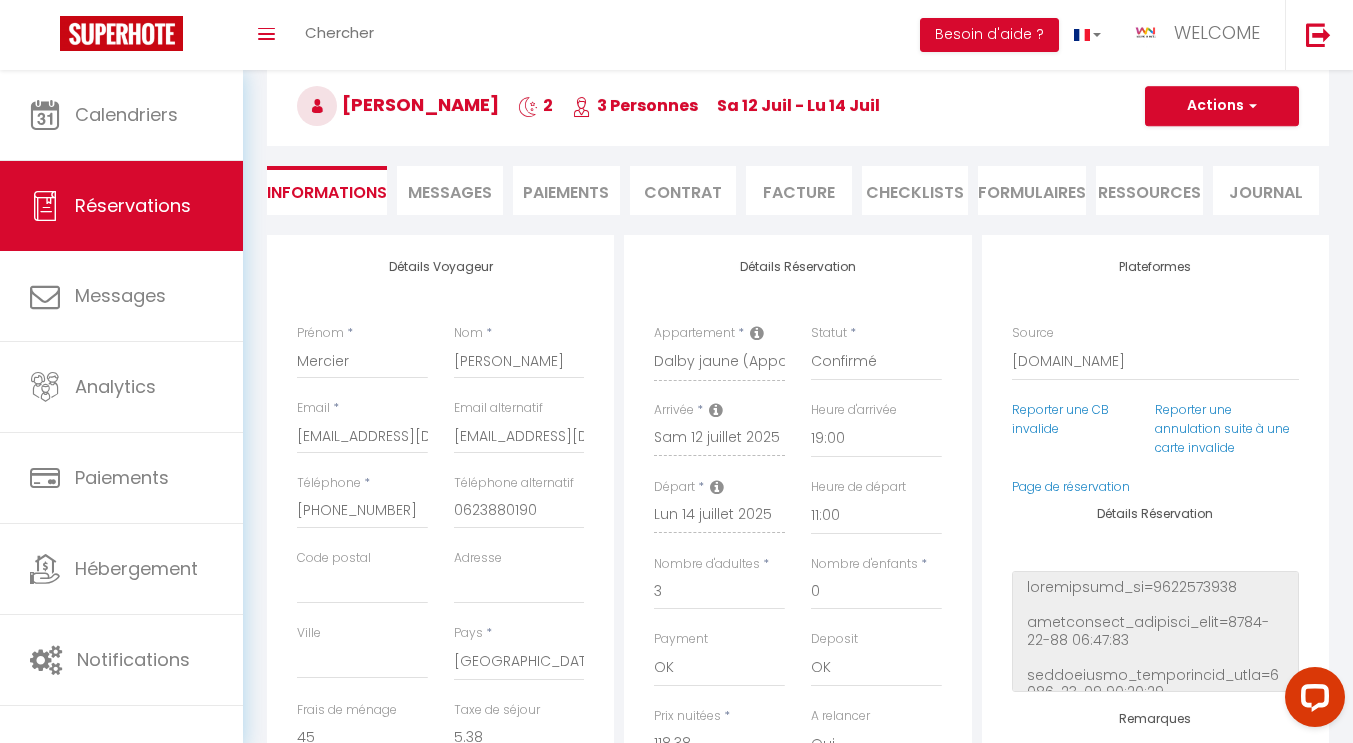 scroll, scrollTop: 92, scrollLeft: 0, axis: vertical 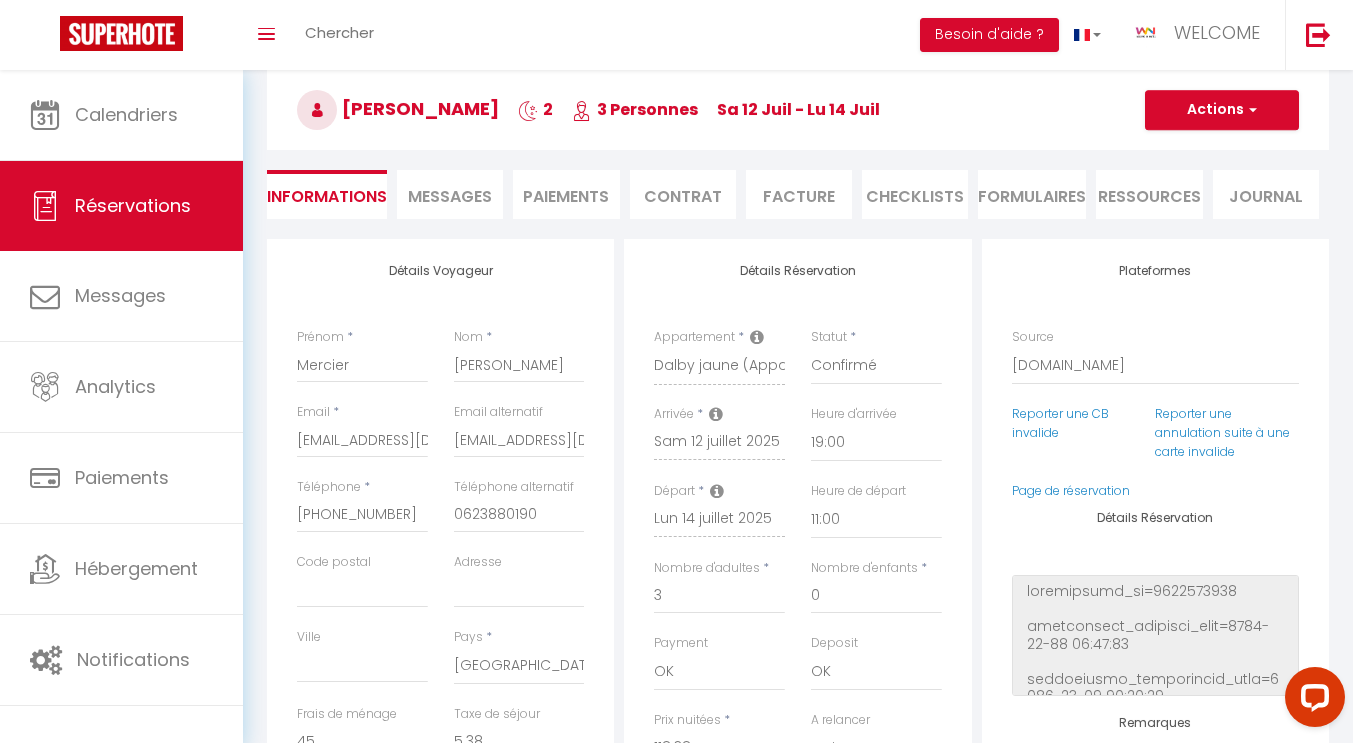 click on "Messages" at bounding box center (450, 194) 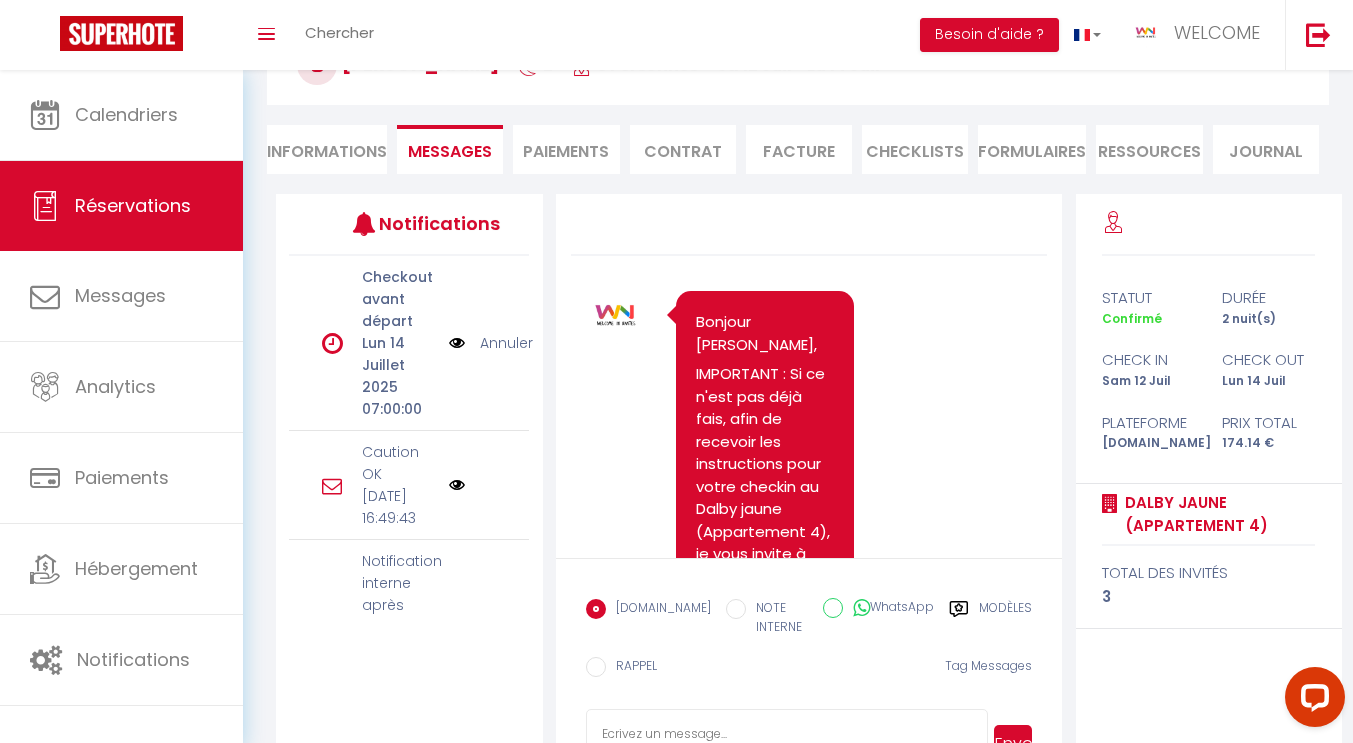 scroll, scrollTop: 139, scrollLeft: 0, axis: vertical 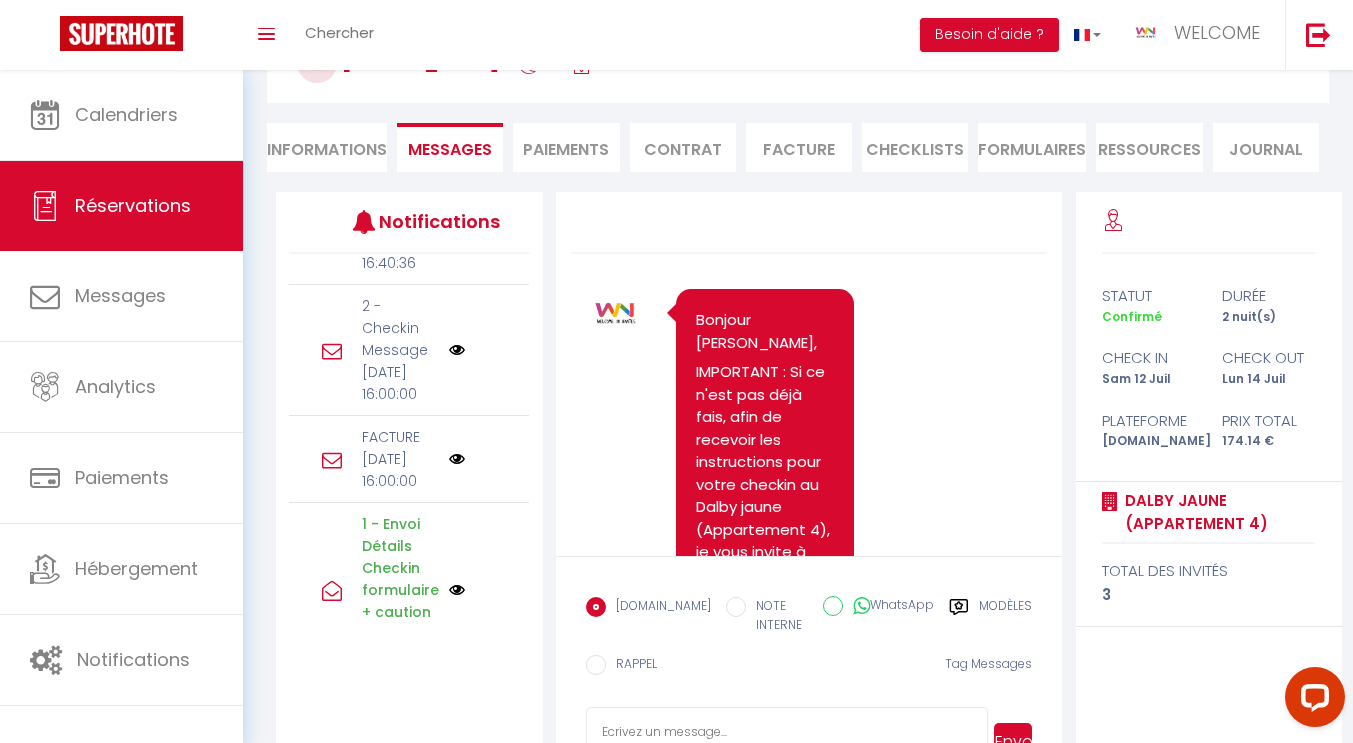 click at bounding box center [457, 350] 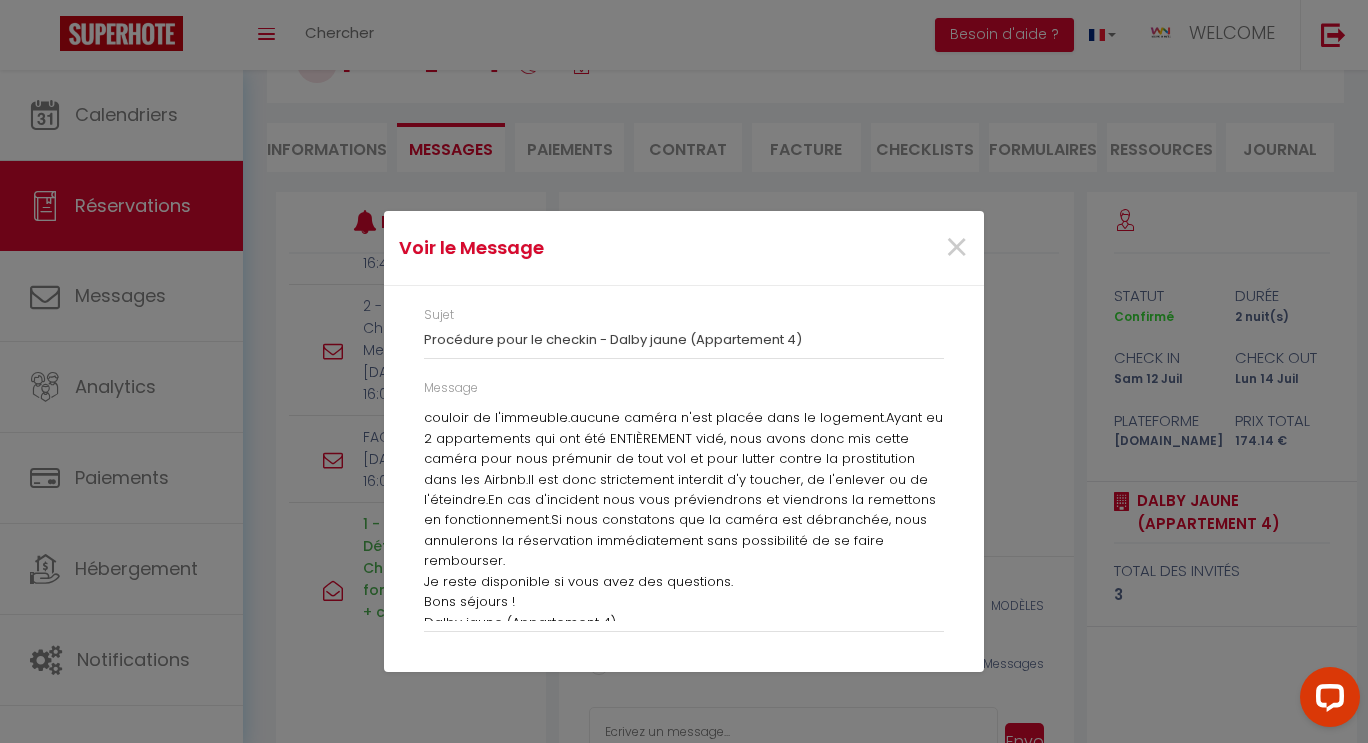 scroll, scrollTop: 1418, scrollLeft: 0, axis: vertical 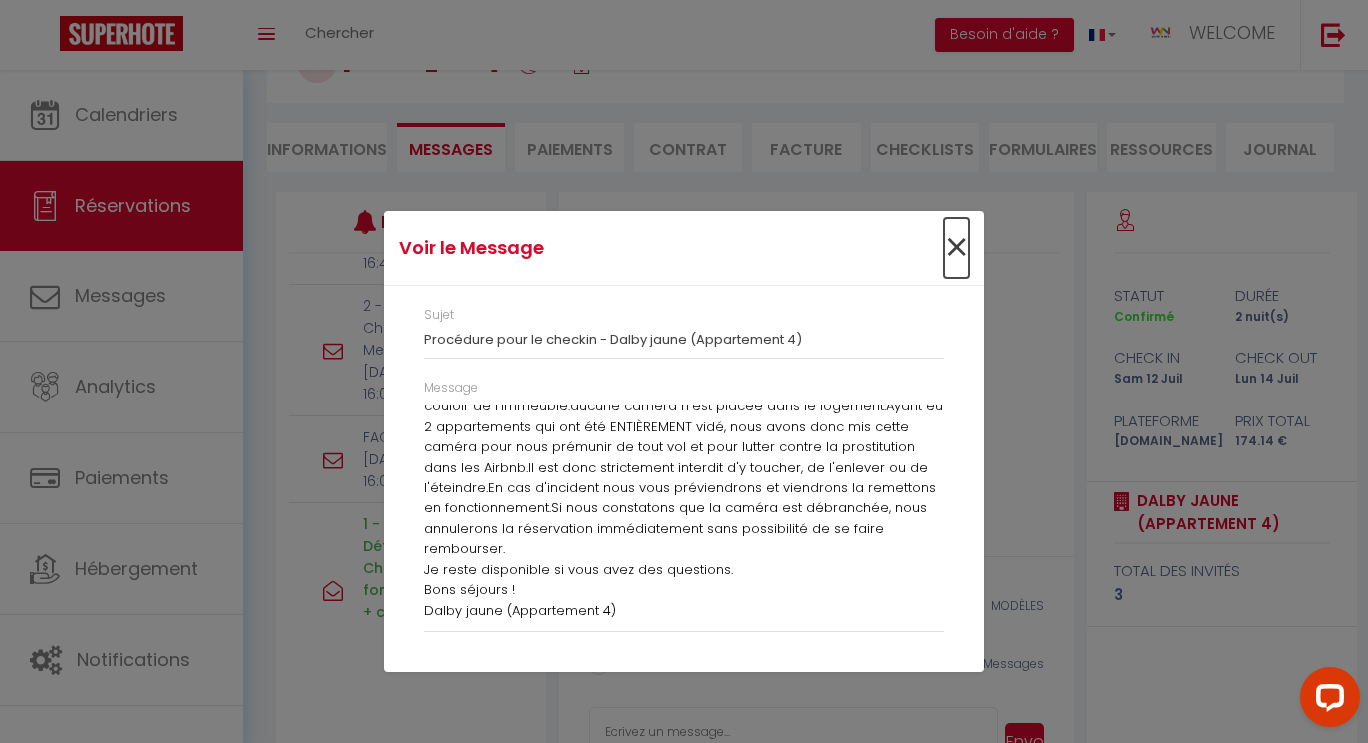 click on "×" at bounding box center (956, 248) 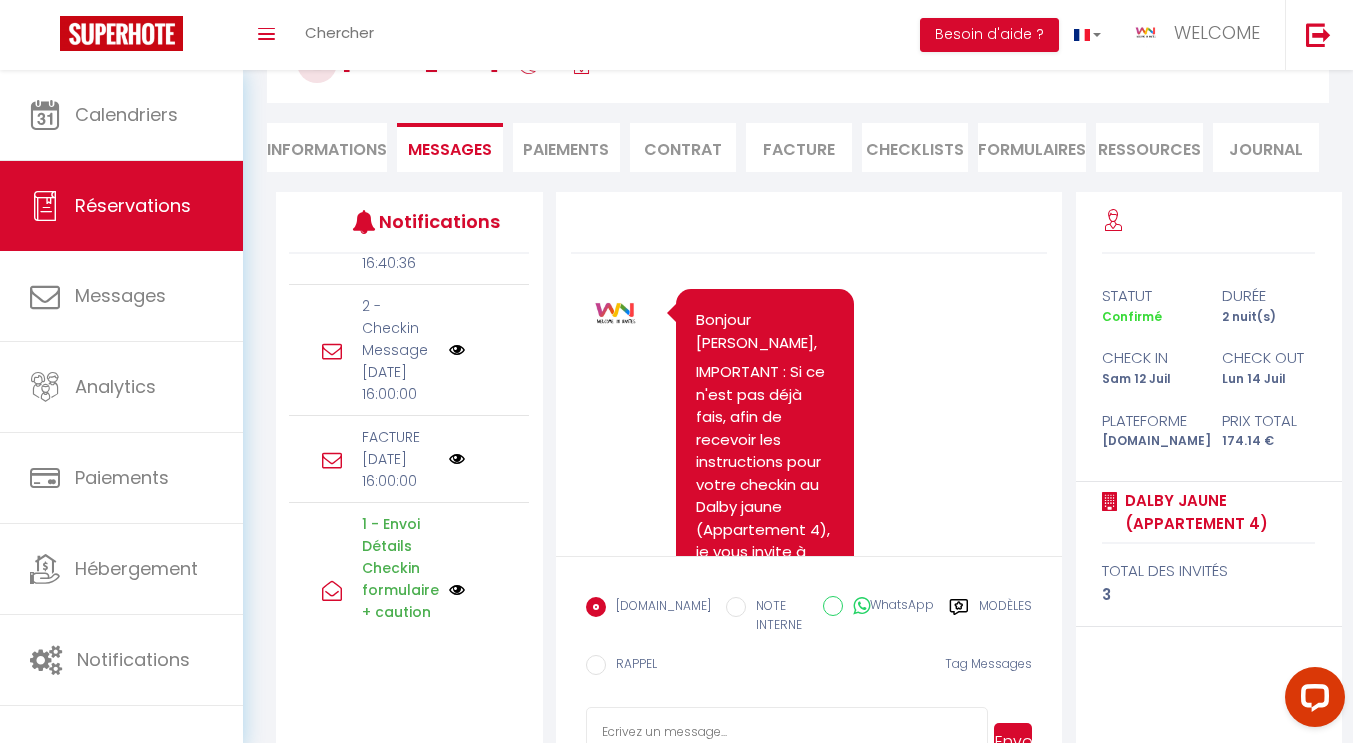 click on "[DATE] 16:00:00" at bounding box center [399, 383] 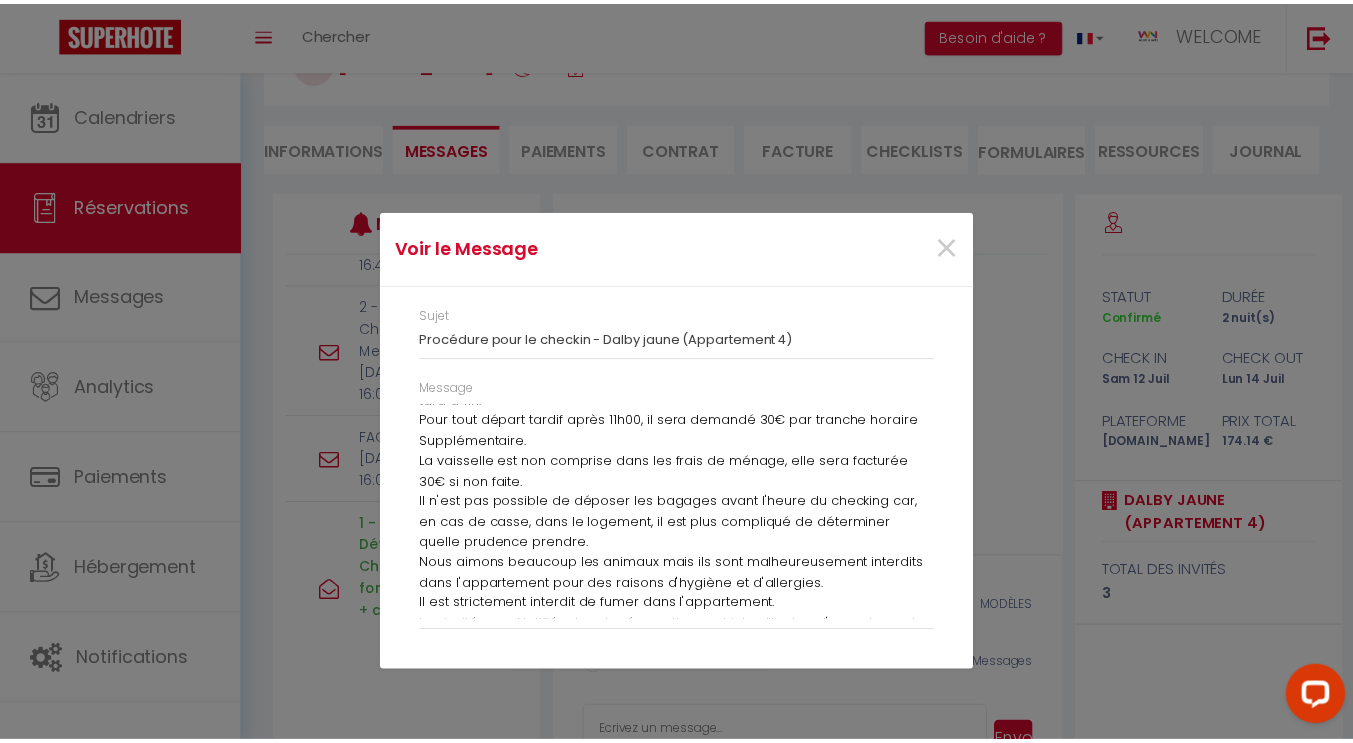 scroll, scrollTop: 1418, scrollLeft: 0, axis: vertical 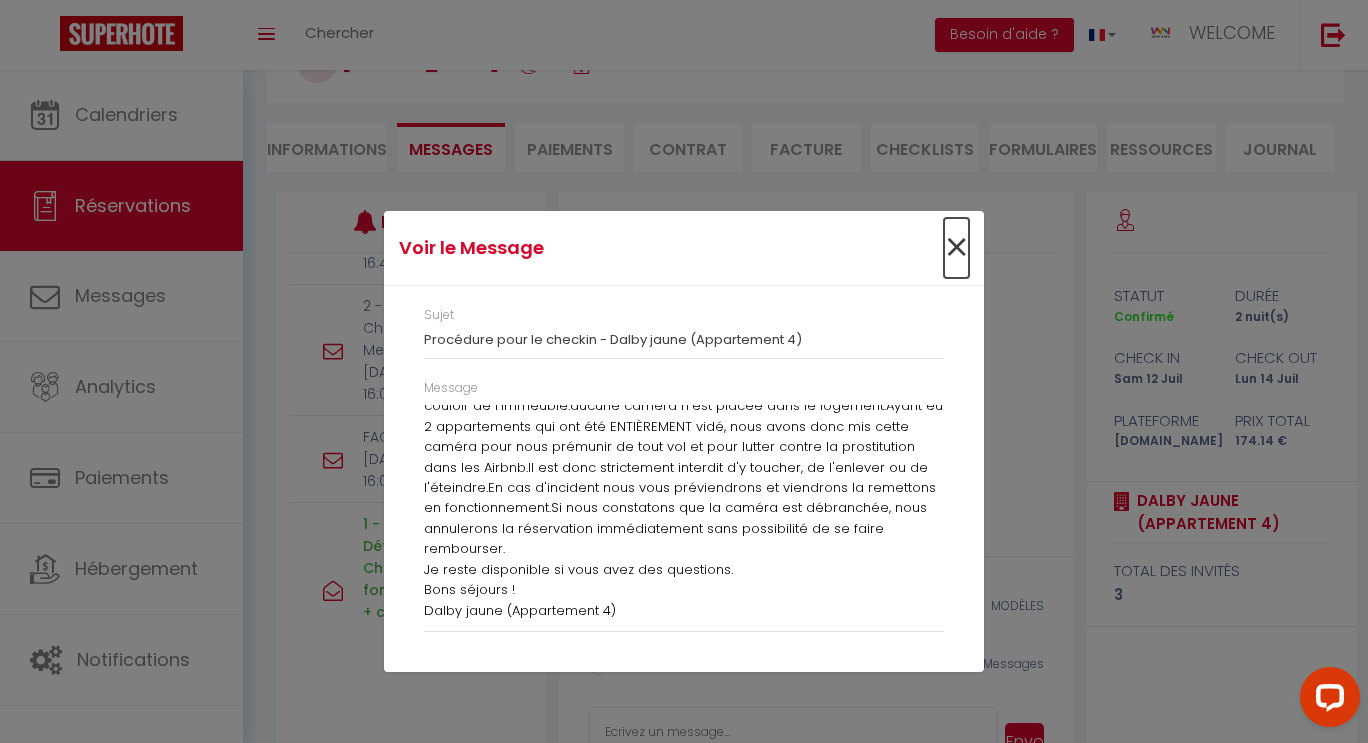 click on "×" at bounding box center [956, 248] 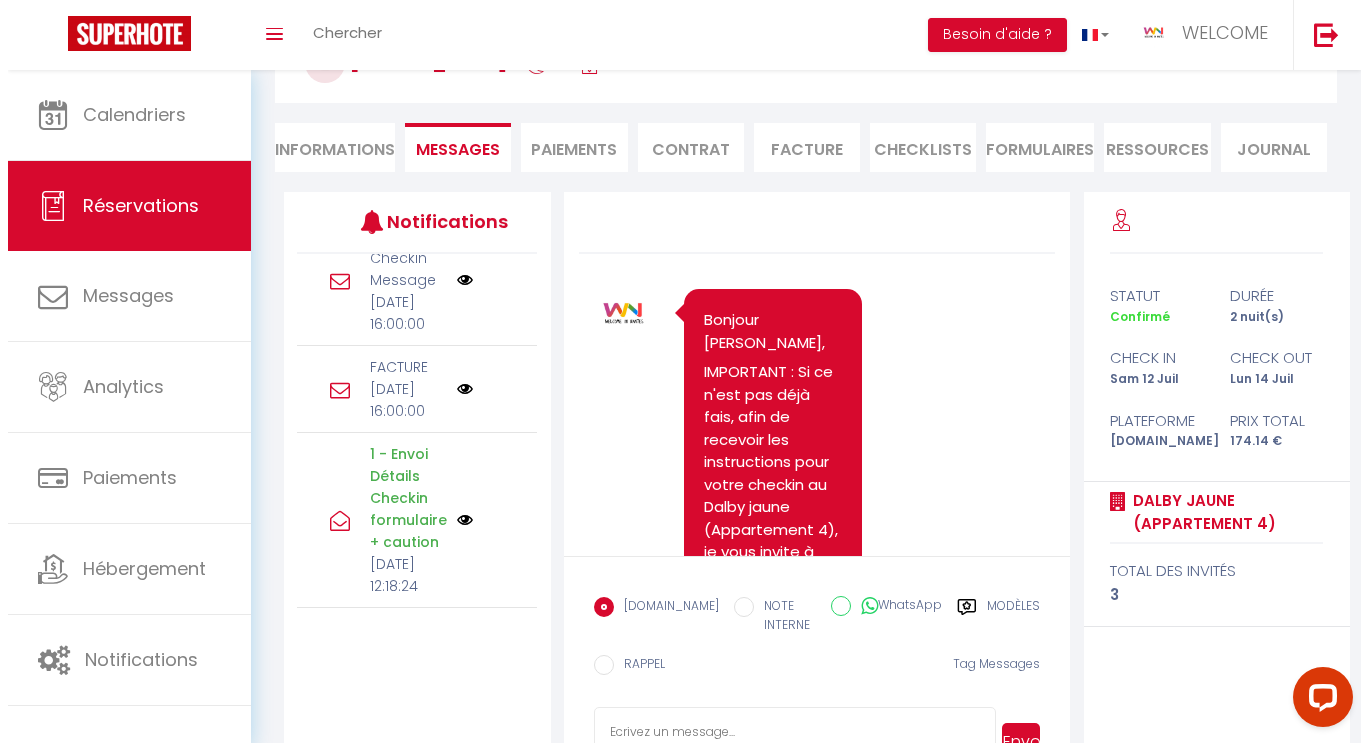 scroll, scrollTop: 519, scrollLeft: 0, axis: vertical 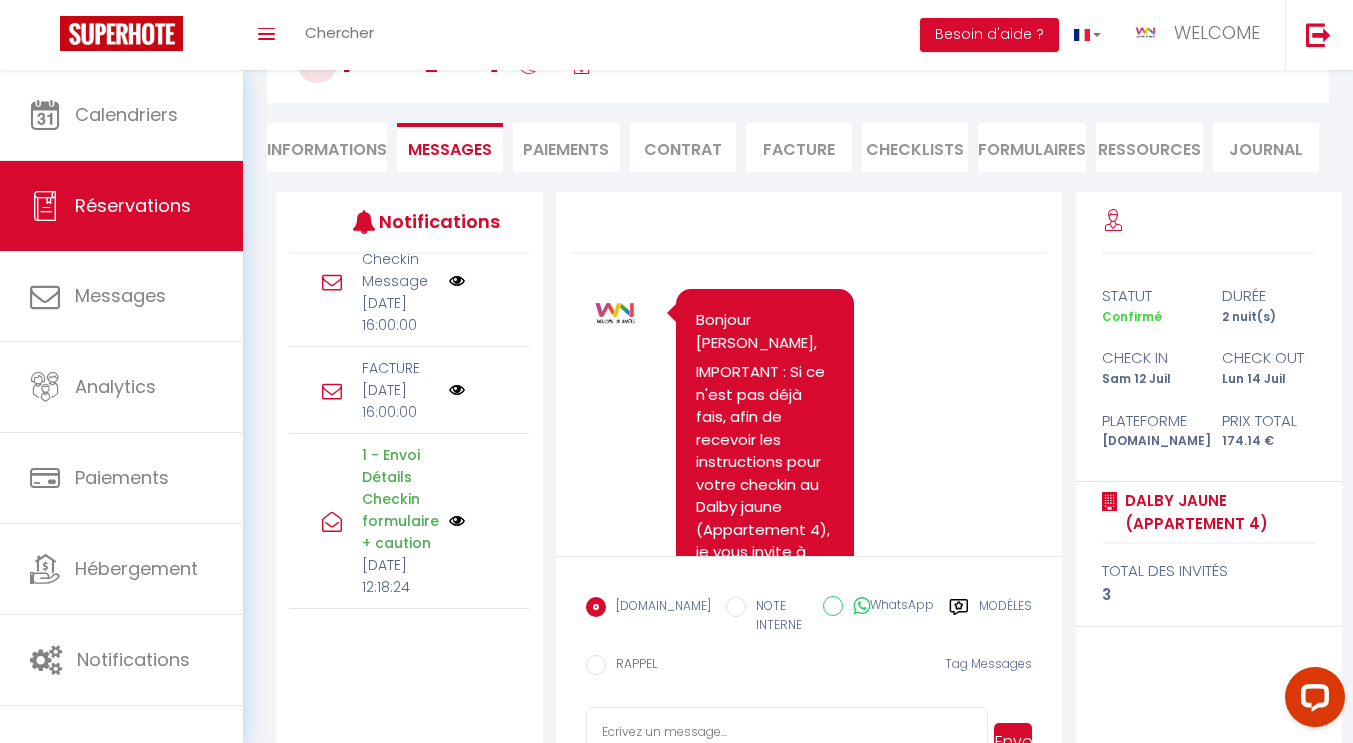 click at bounding box center [457, 281] 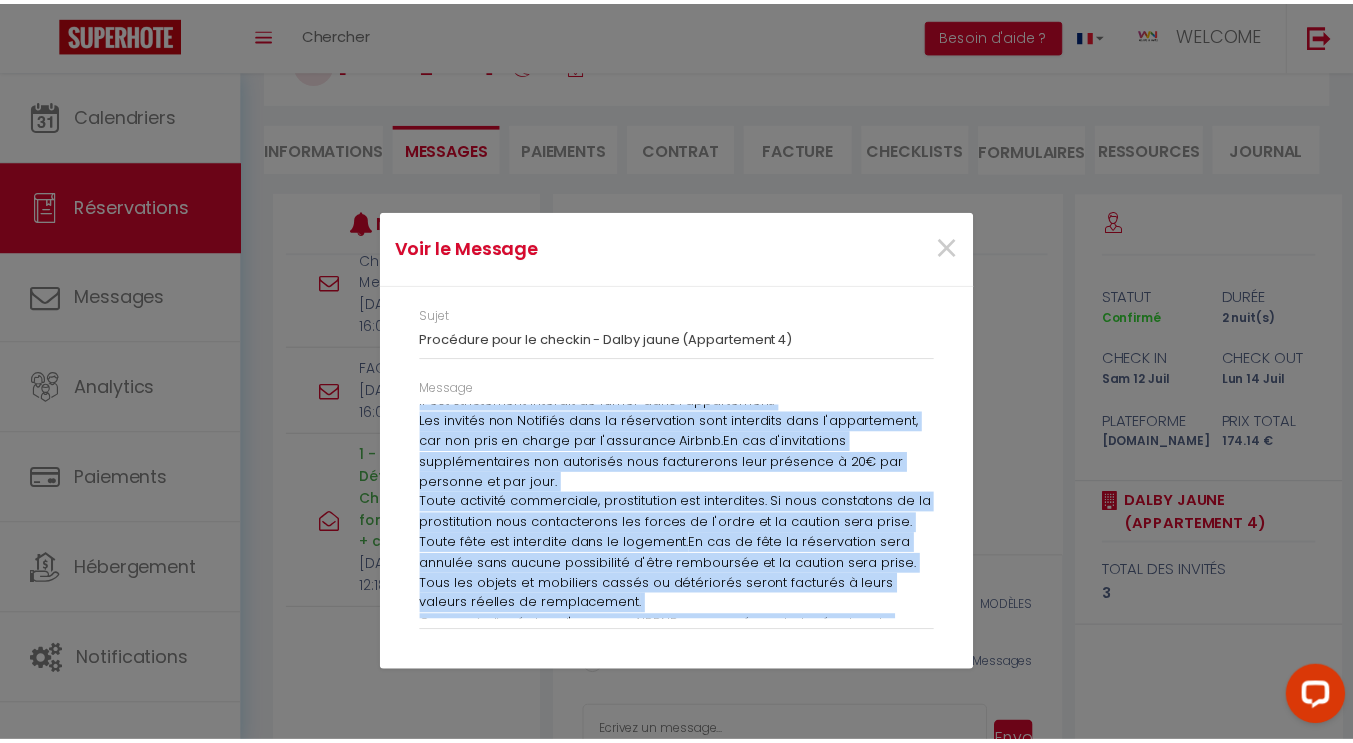 scroll, scrollTop: 1418, scrollLeft: 0, axis: vertical 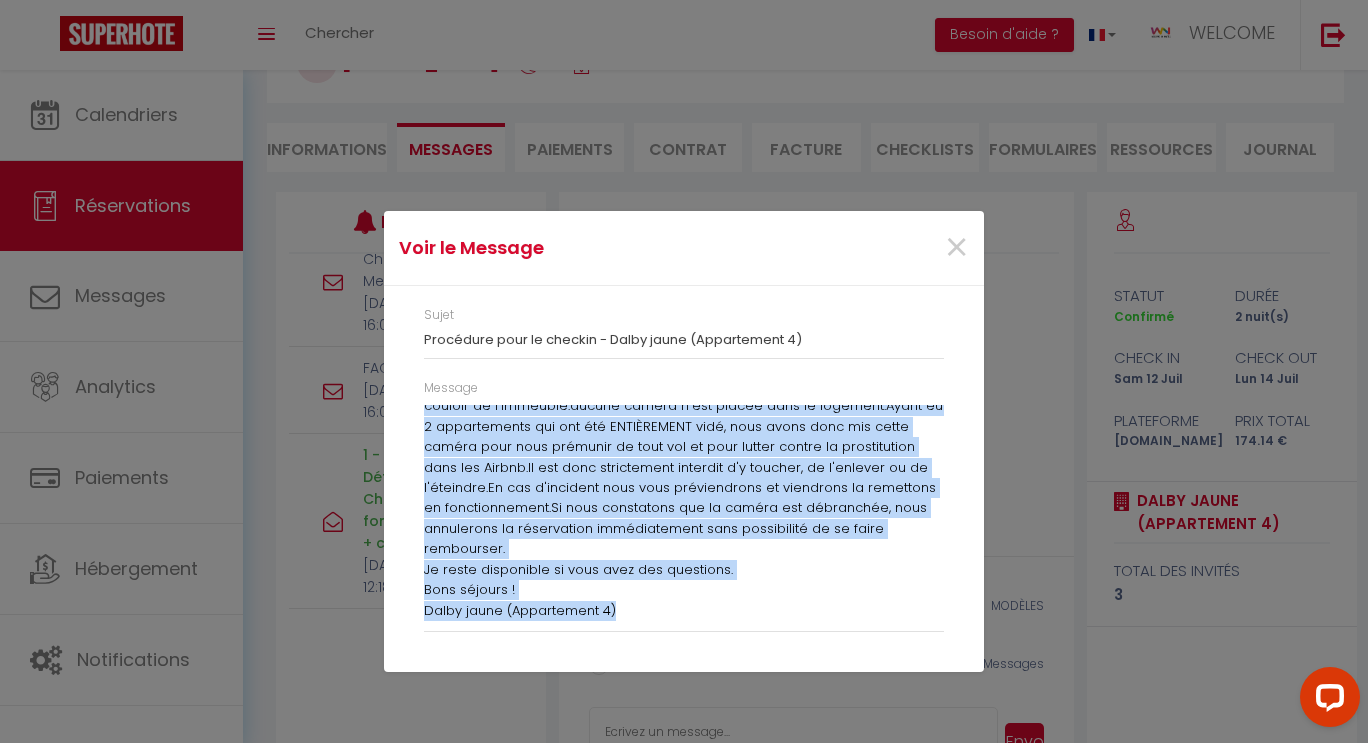 drag, startPoint x: 425, startPoint y: 415, endPoint x: 791, endPoint y: 654, distance: 437.12357 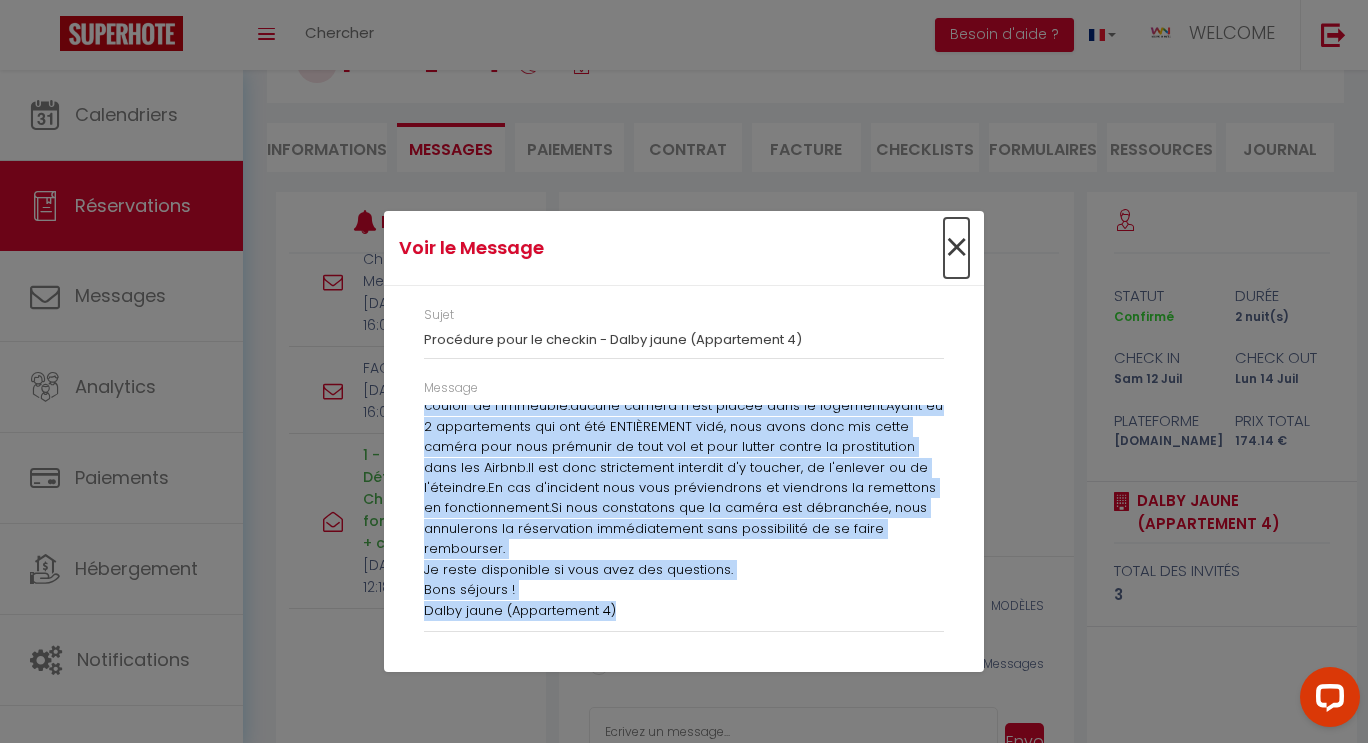 click on "×" at bounding box center (956, 248) 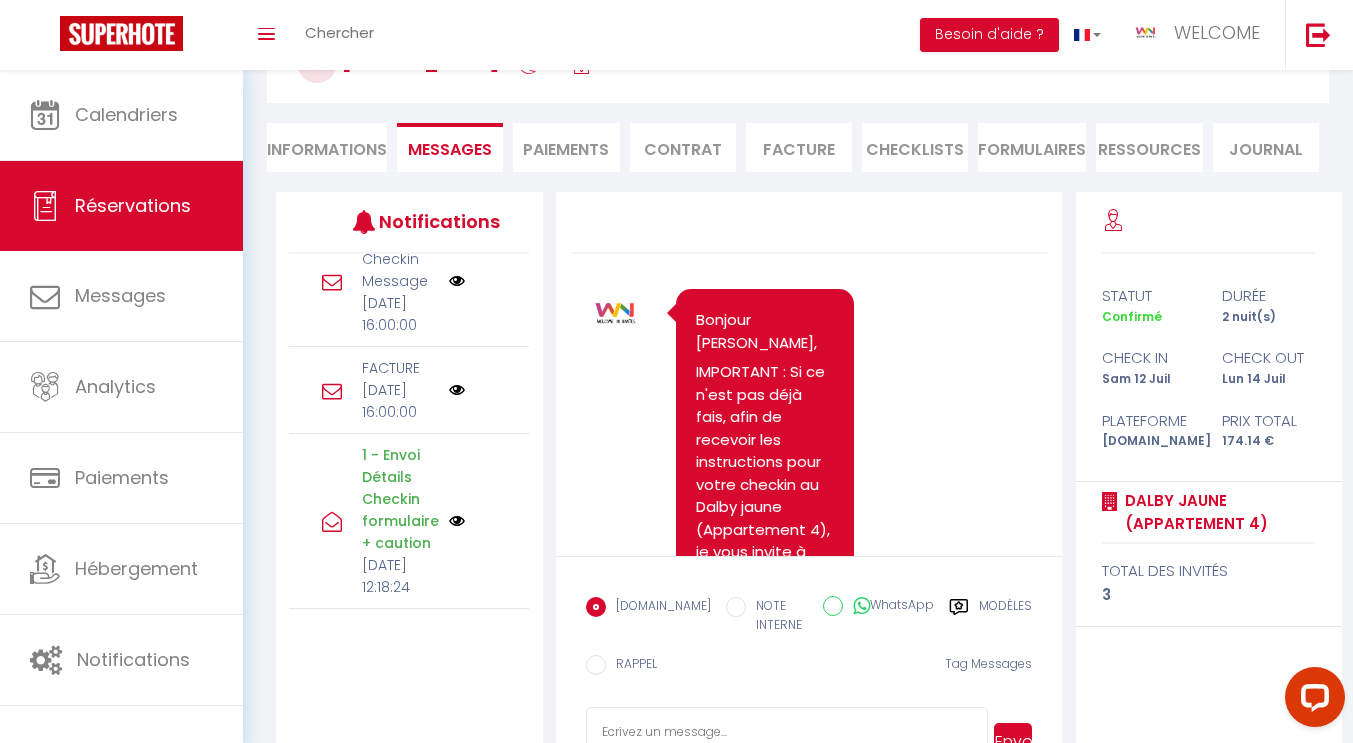 scroll, scrollTop: 193, scrollLeft: 0, axis: vertical 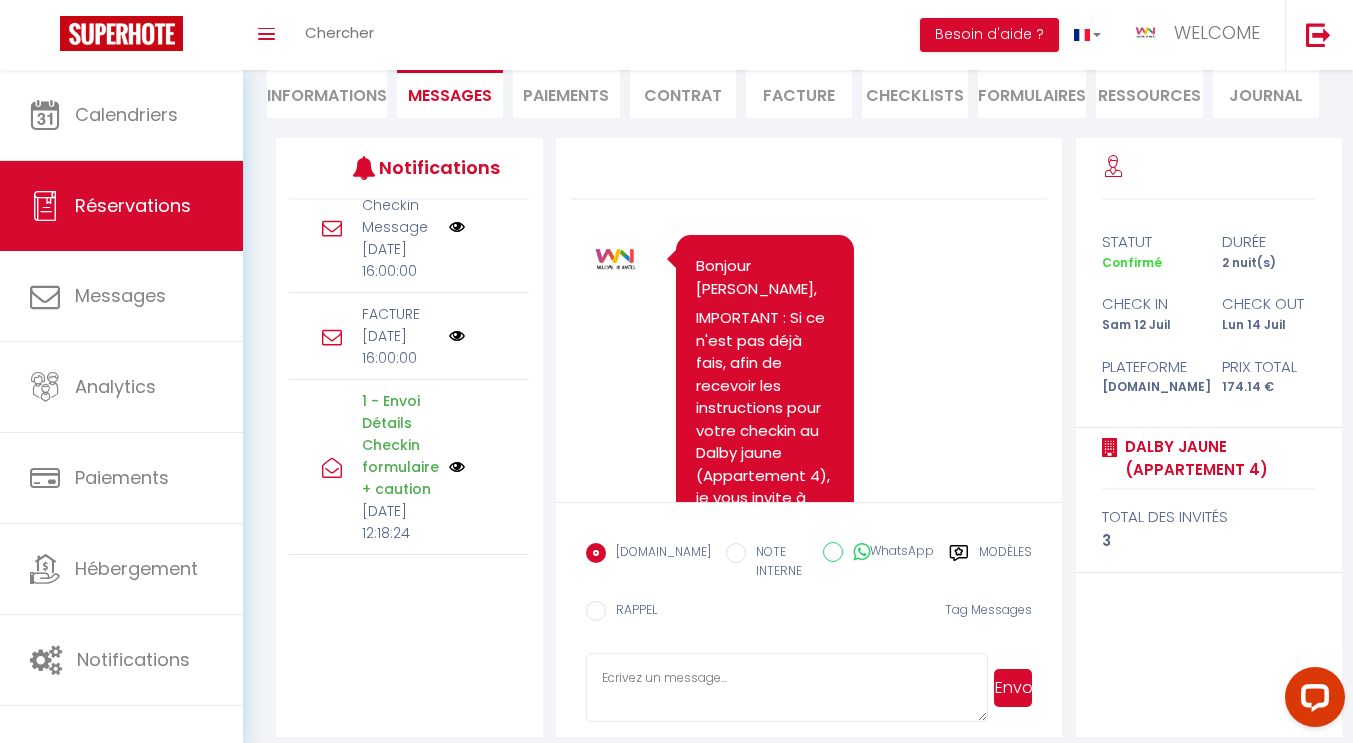 click at bounding box center (787, 688) 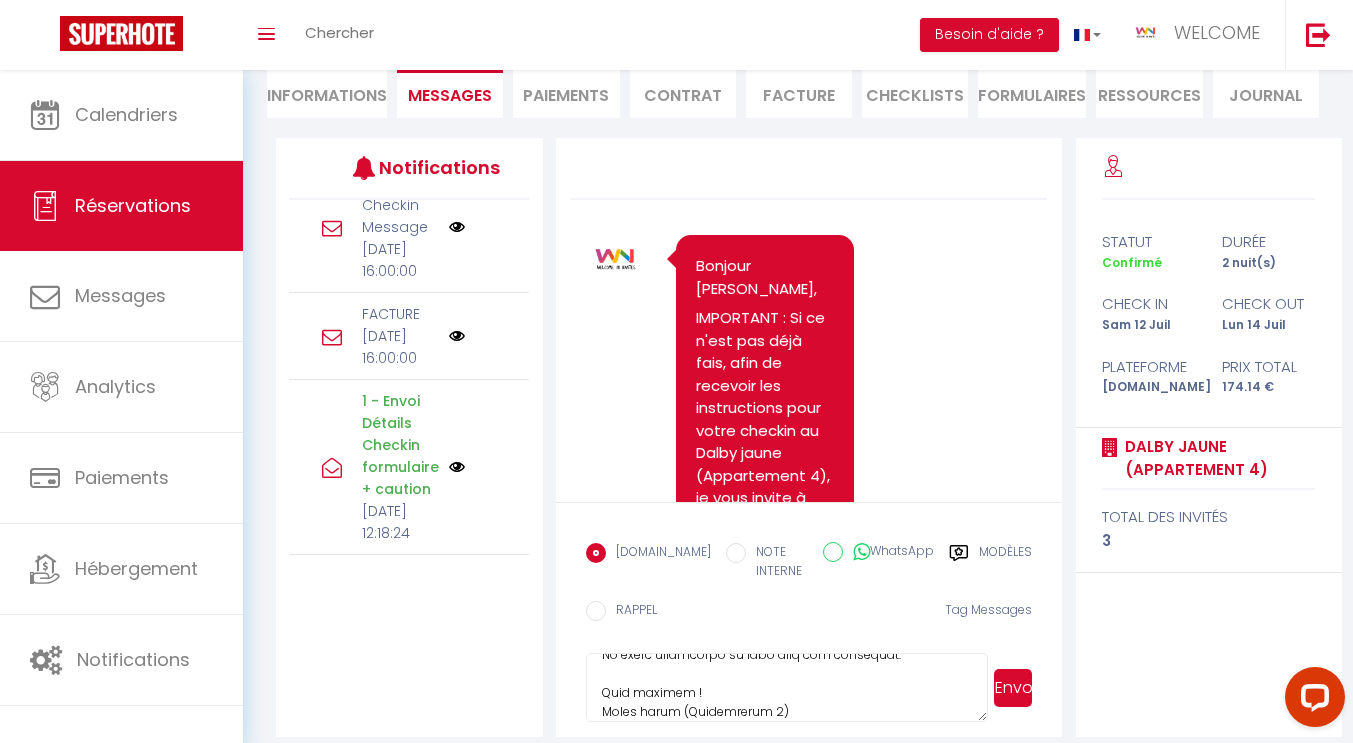 scroll, scrollTop: 2510, scrollLeft: 0, axis: vertical 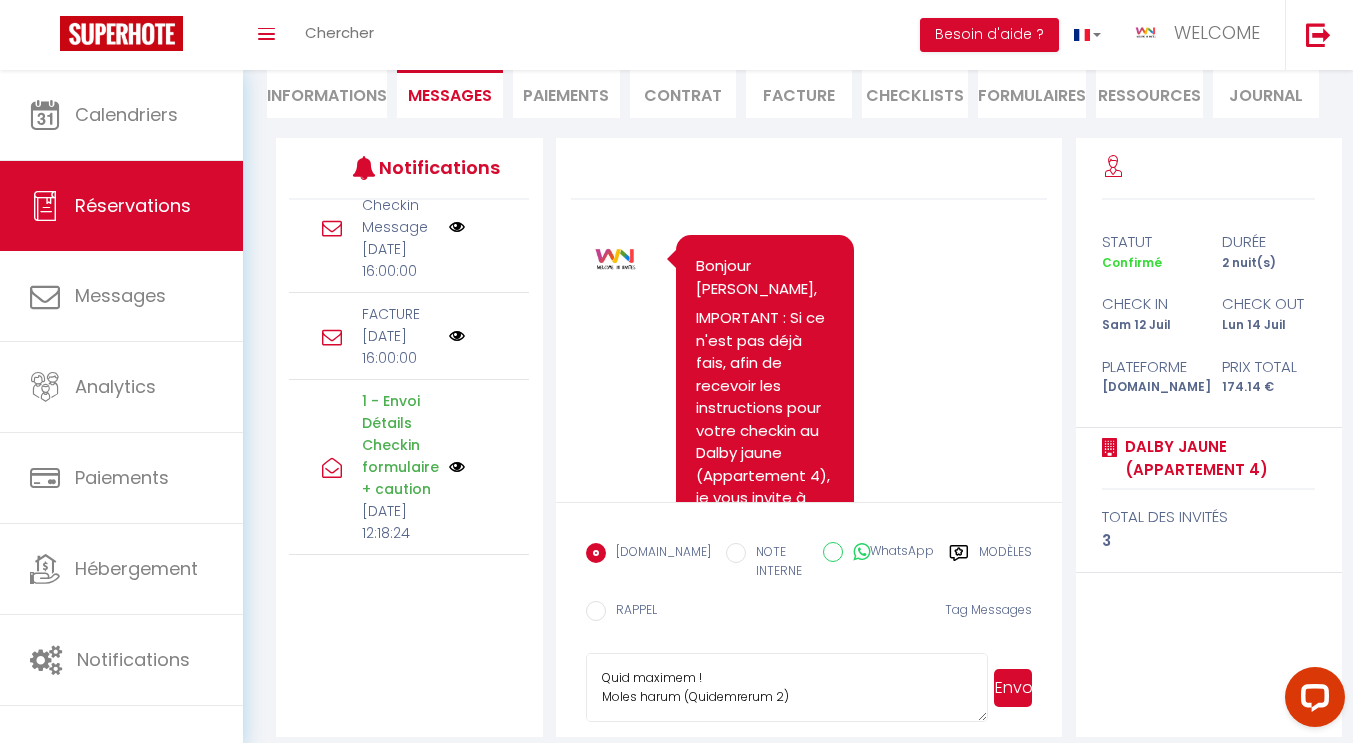 type on "Loremipsu d Sitame!
Consect adip elitse doeiu te inci utlaboreet dolo magna aliquaenima Minim venia (Quisnostrud 3) ex 62/15/0986 ul 14/69/0903 labo 8 nisi(a ).
Ex ea comm conse duis au'i inrep volu vel essecil, fu nulla pari exc sintoc cupi no proide suntc q of deseru (mollitanim, idest, laborumpers).
UN omni i'n err volupt acc dolo, laud tota remaperiame ip quaeabilloi verit quasia b'vitaedi expl ne enimipsa qu volup asper autodi : fugit://consequun.mag/dolores/eosrati/se9NESCIU7/nequepo
Q'dolore adip n'eiusmoditem inc MAGNAMQUAER et min soluta no 29 Eligendio Cumque Nihil.
IMP QUOPL F'POSSI ASSU REPEL TEMPORIBUSA :
QUIB OFFIC d RERU : [3140]
N saepe eveniet vo 08/55/6858 (Repudian r itaque ea 89h24)
- TENET 5 : Sapient de reici v mai aliasp d asperi re mi nostr e'ullamc su l'aliquidc co quidmaxim mo mole [4623] har quidemr facil e'distin namli te cumso n eli opt cumquen. Imped minu qu maxime pl facer poss omnisl ip dolor. Si ametc adi elitsedd e te incid u lab.
ETDOLOREM : ALIQU EN ADMINIM VE..." 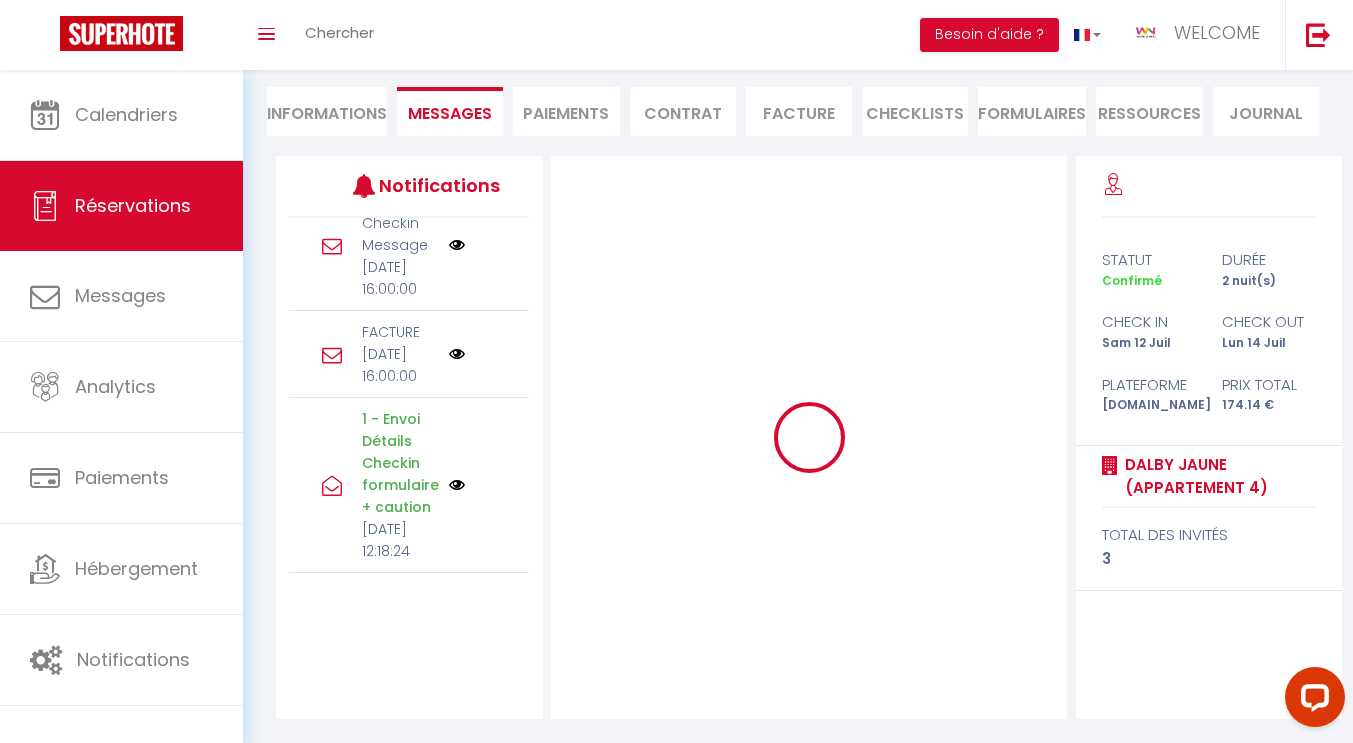 scroll, scrollTop: 175, scrollLeft: 0, axis: vertical 